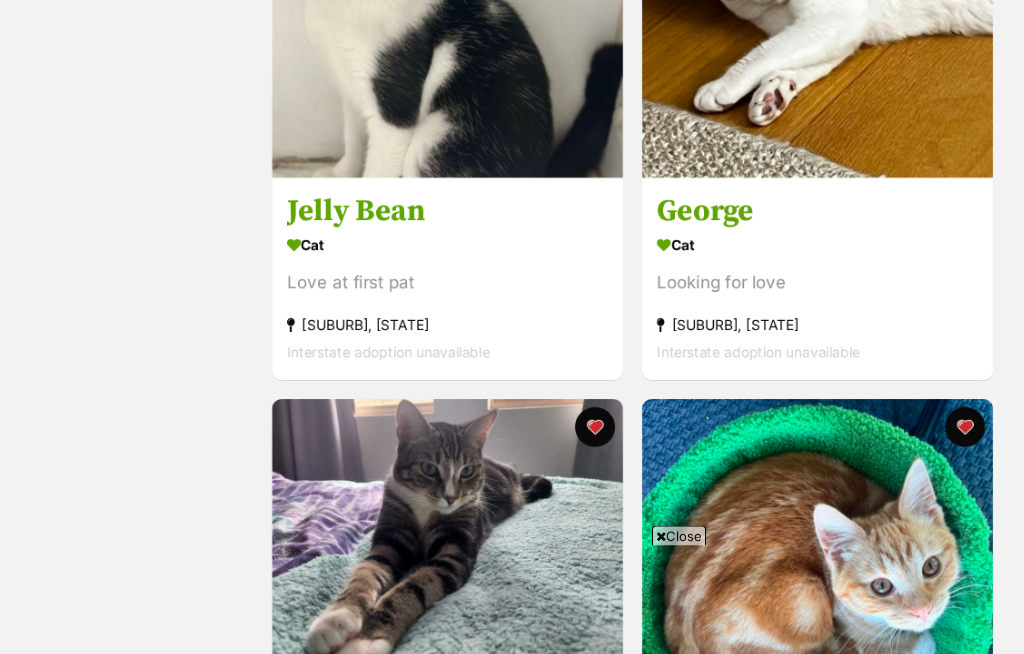 scroll, scrollTop: 1755, scrollLeft: 0, axis: vertical 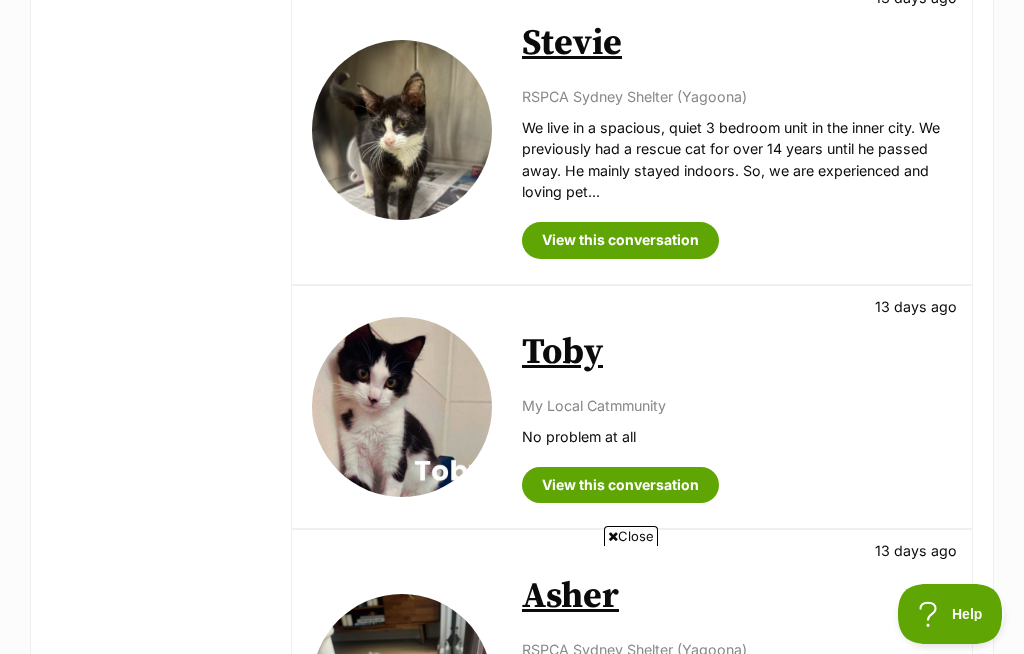click on "Toby" at bounding box center (562, 352) 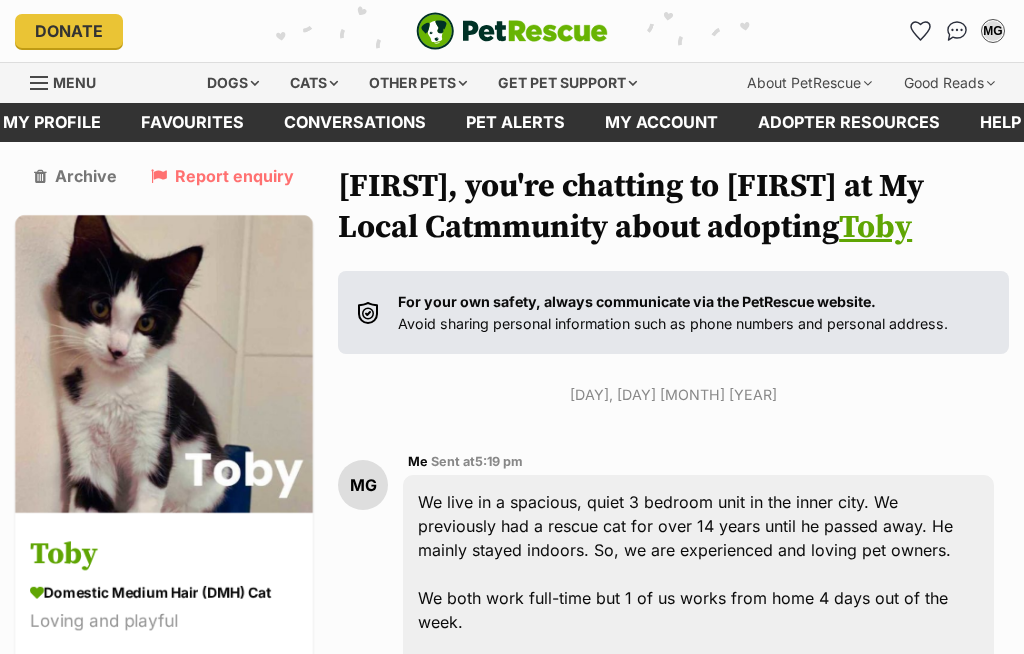 scroll, scrollTop: 2210, scrollLeft: 0, axis: vertical 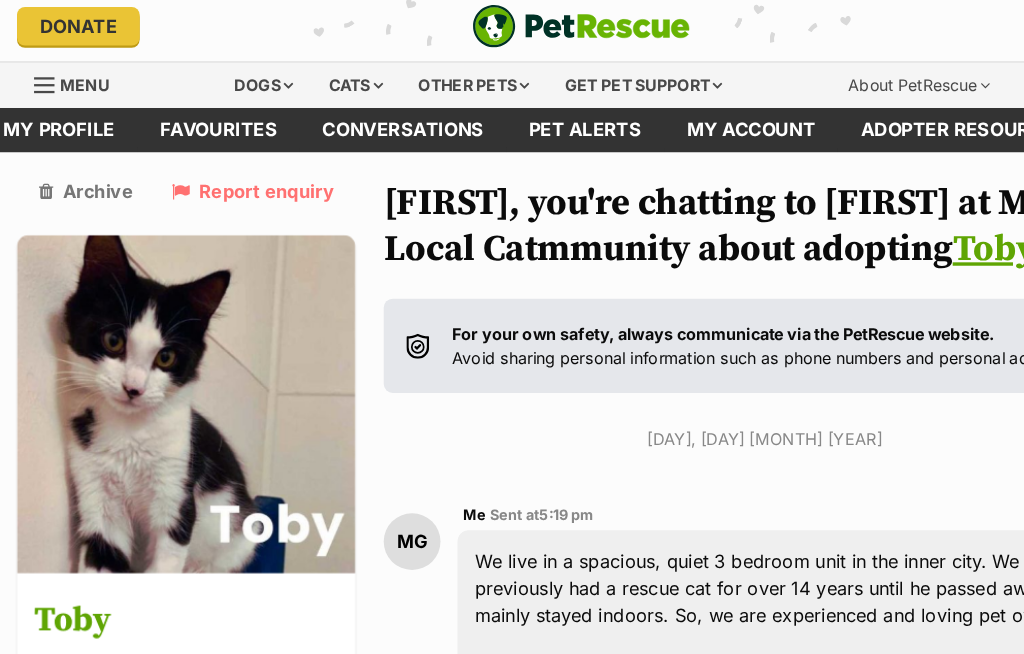 click at bounding box center (164, 356) 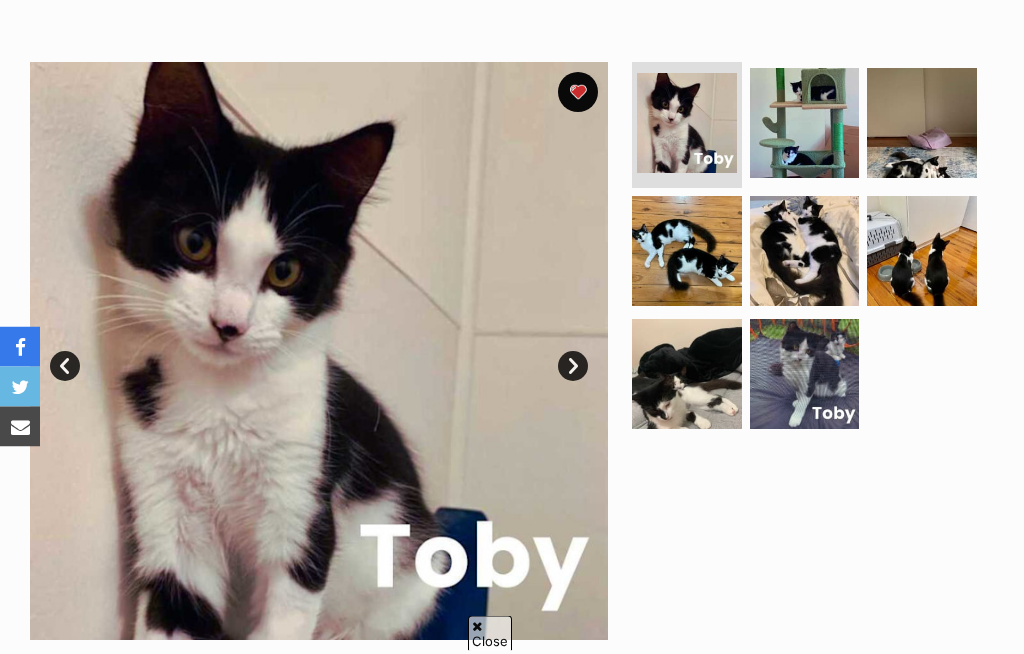 scroll, scrollTop: 356, scrollLeft: 0, axis: vertical 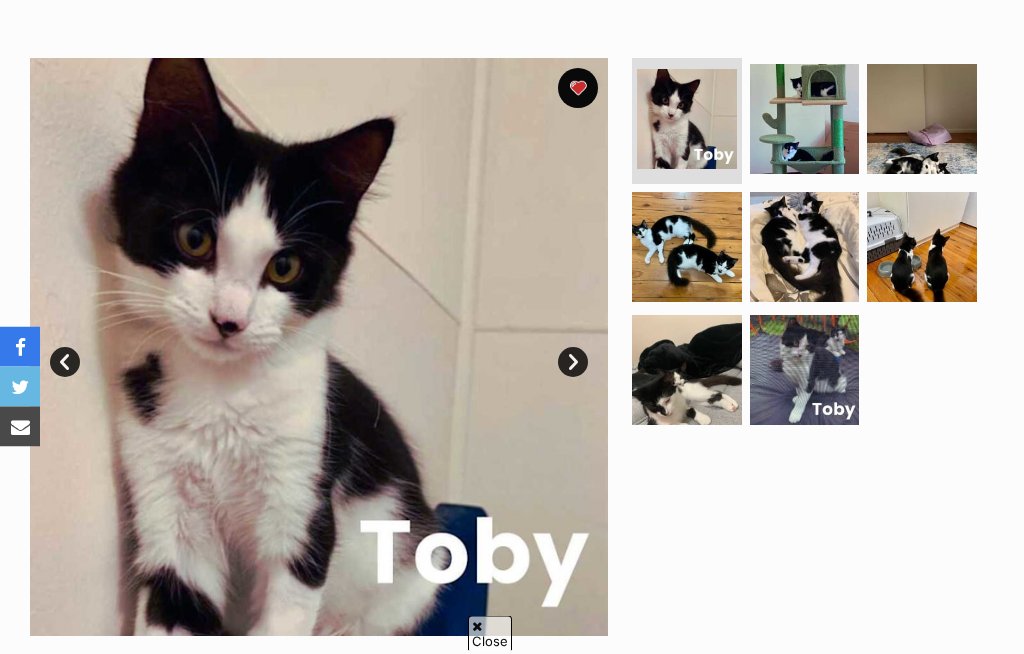 click at bounding box center (922, 248) 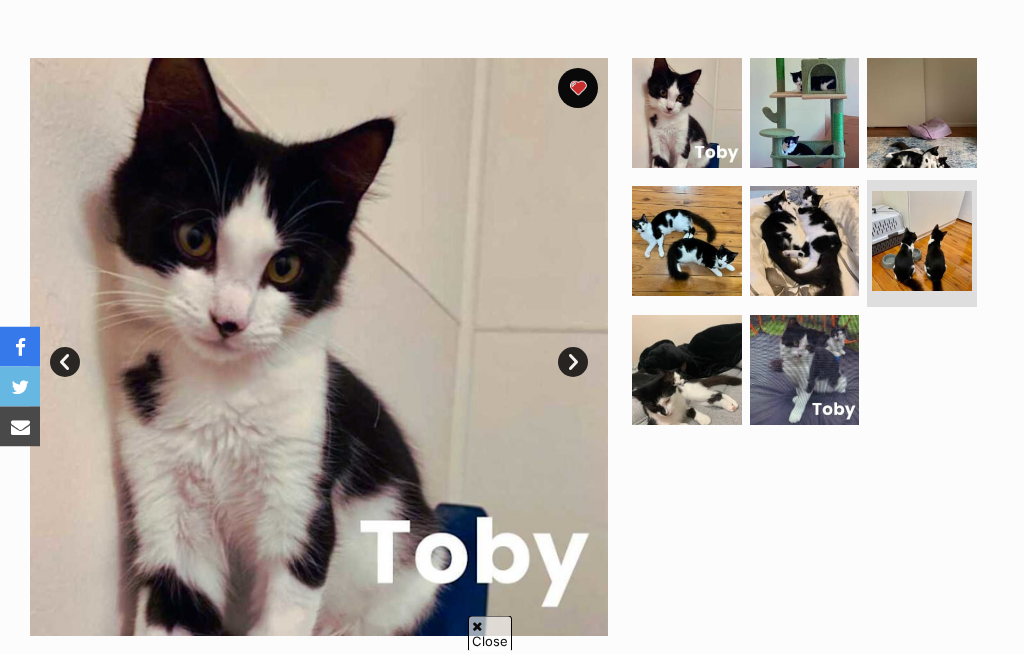scroll, scrollTop: 358, scrollLeft: 0, axis: vertical 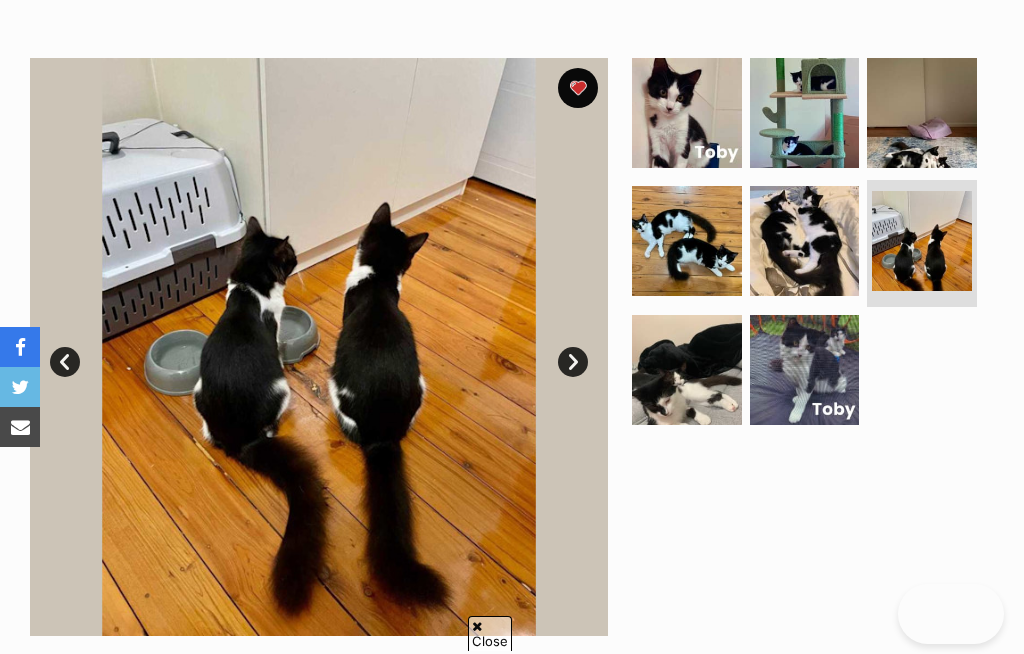 click at bounding box center [805, 241] 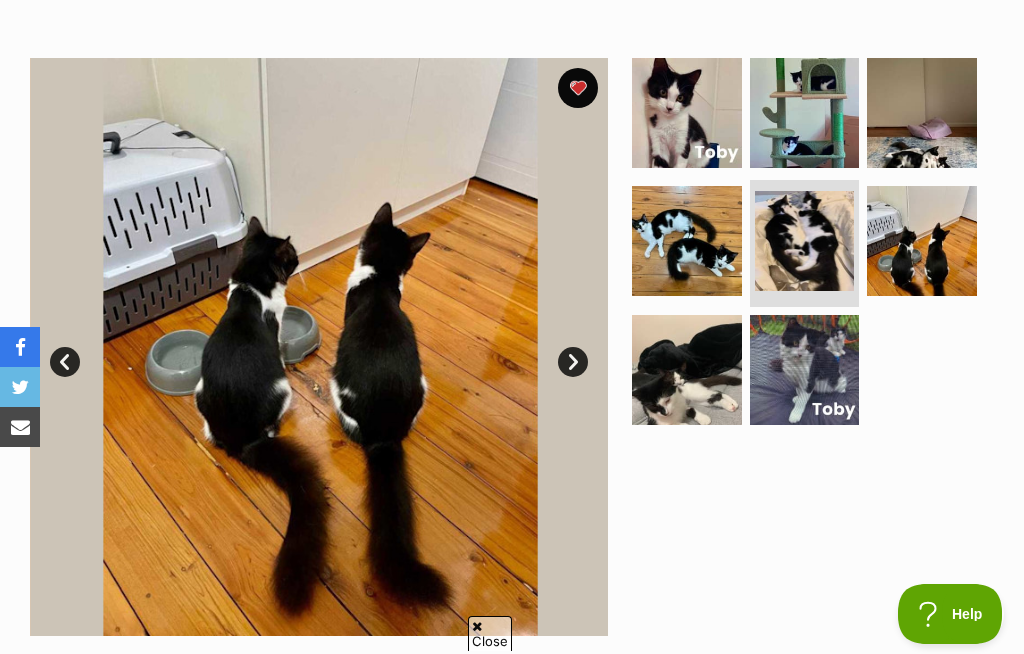 scroll, scrollTop: 0, scrollLeft: 0, axis: both 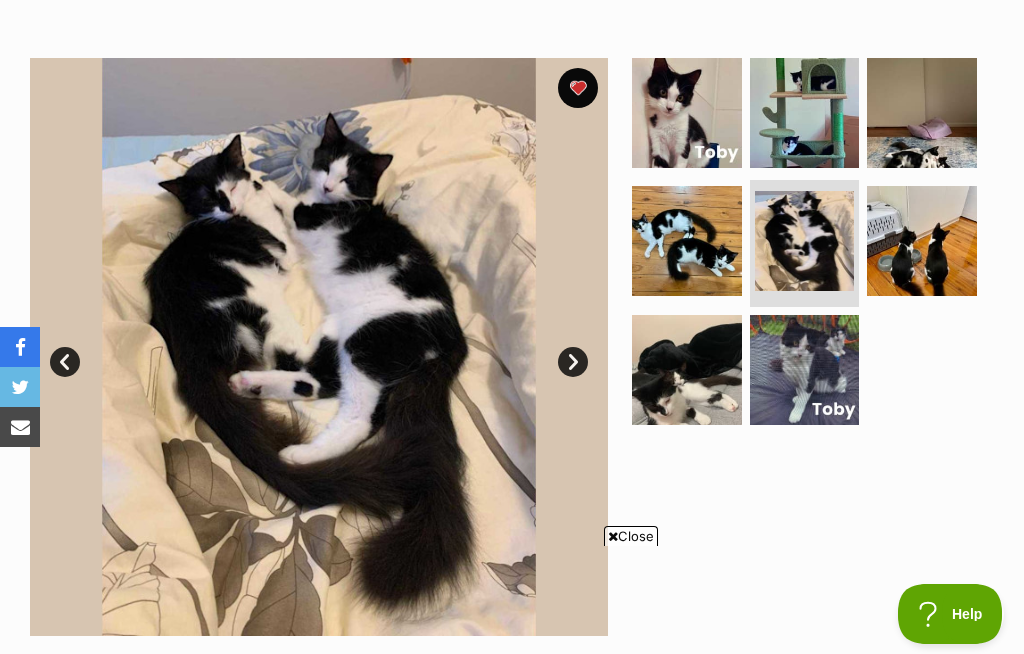 click at bounding box center [805, 113] 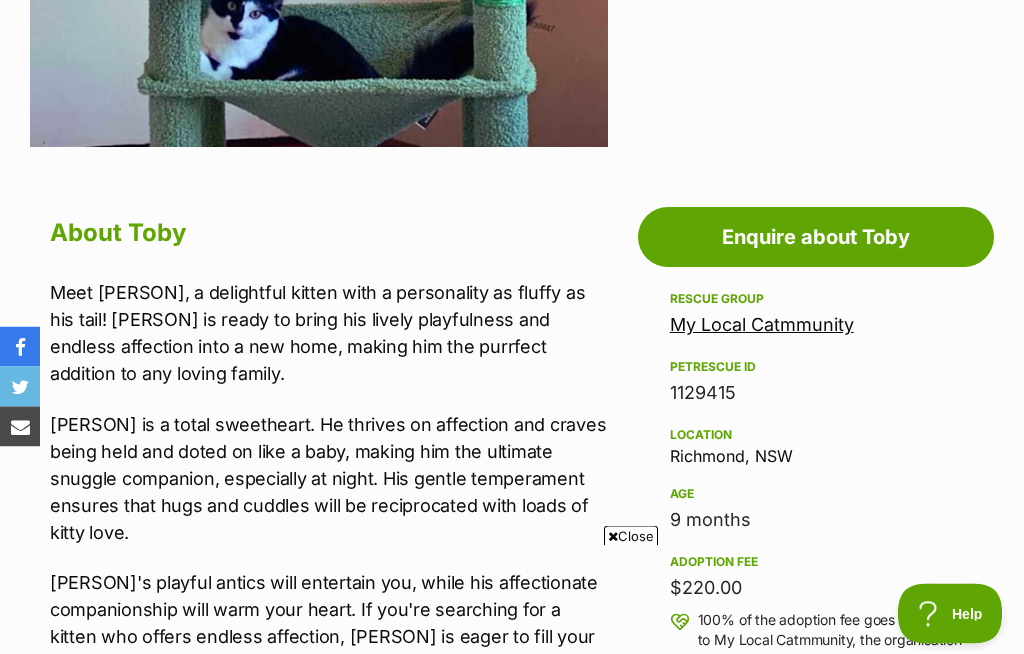 scroll, scrollTop: 1021, scrollLeft: 0, axis: vertical 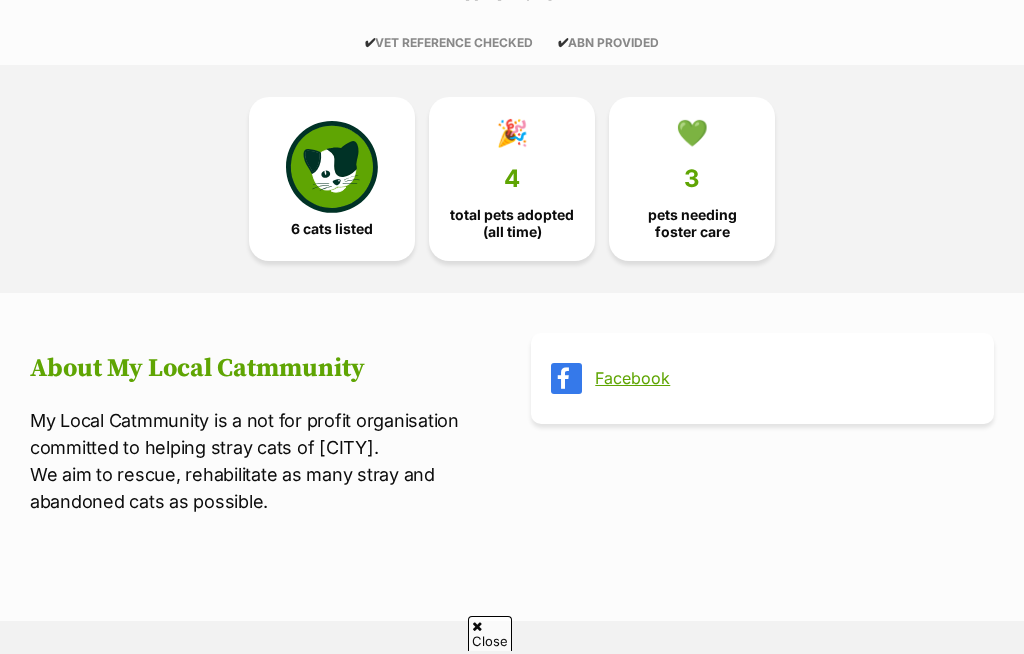 click at bounding box center (332, 167) 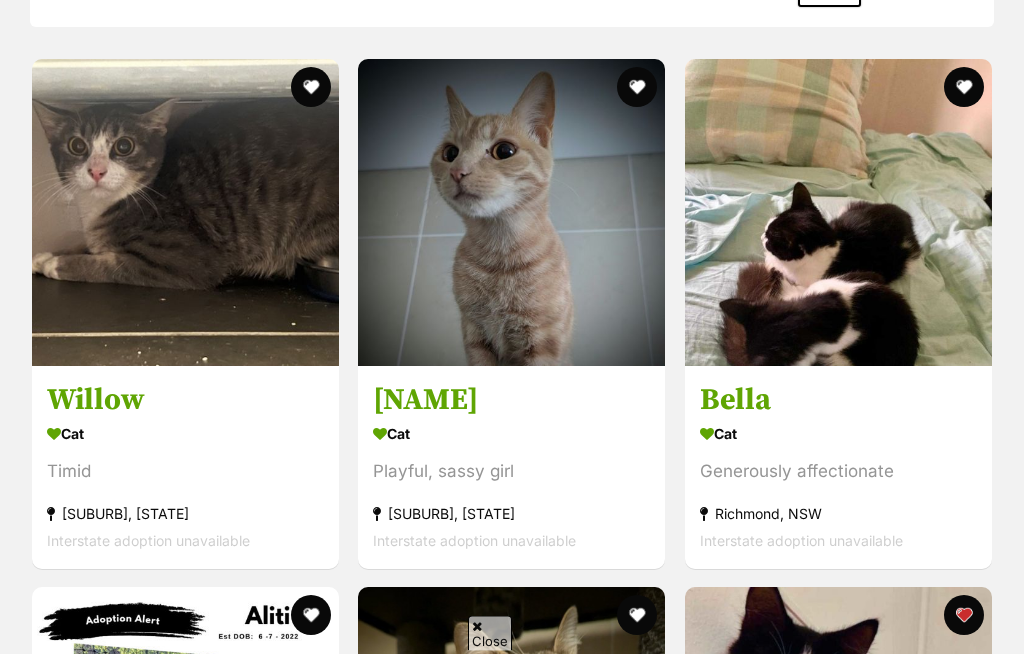 scroll, scrollTop: 1760, scrollLeft: 0, axis: vertical 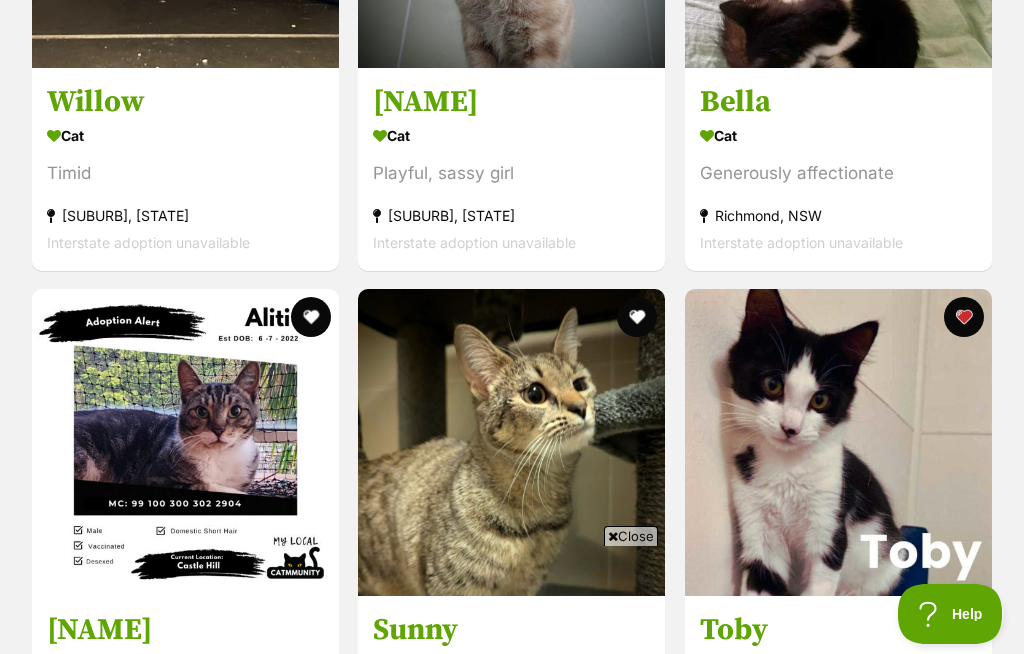 click at bounding box center (511, 442) 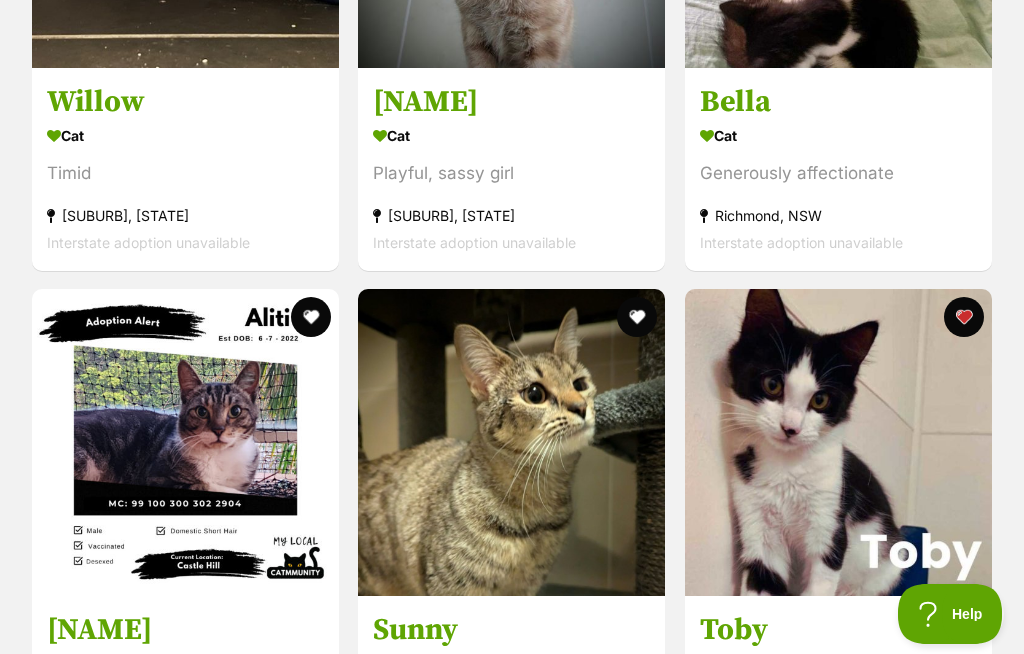 scroll, scrollTop: 2081, scrollLeft: 0, axis: vertical 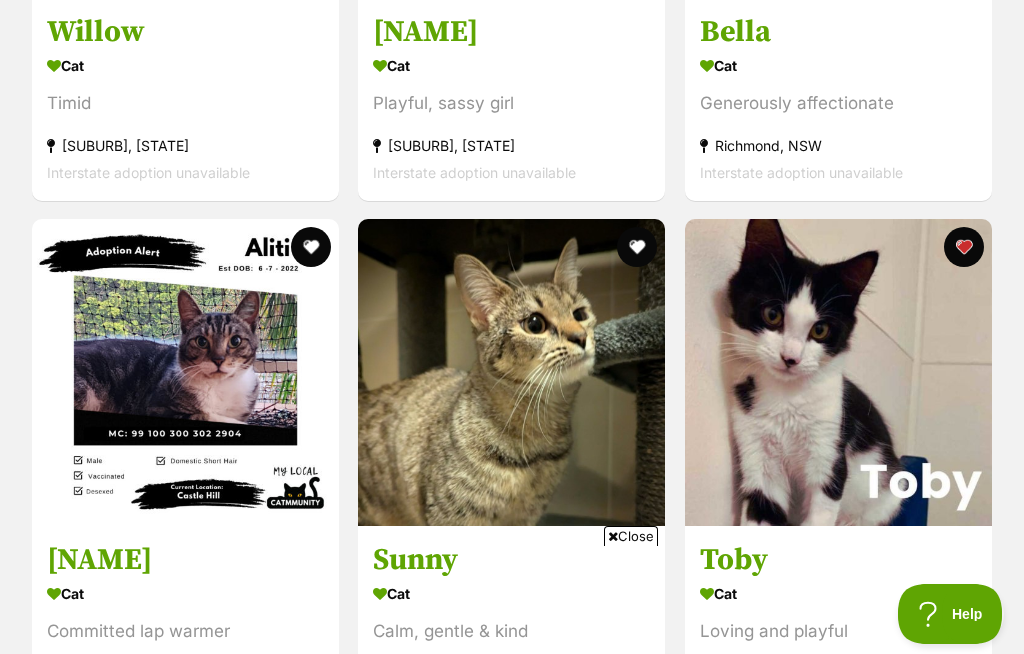click at bounding box center (838, 372) 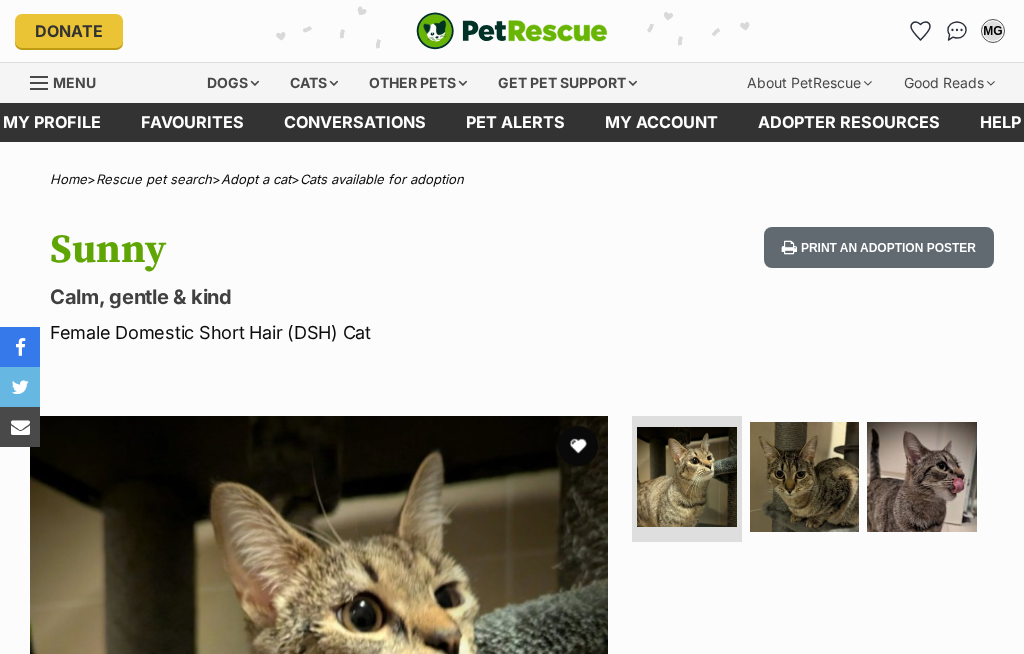 scroll, scrollTop: 0, scrollLeft: 0, axis: both 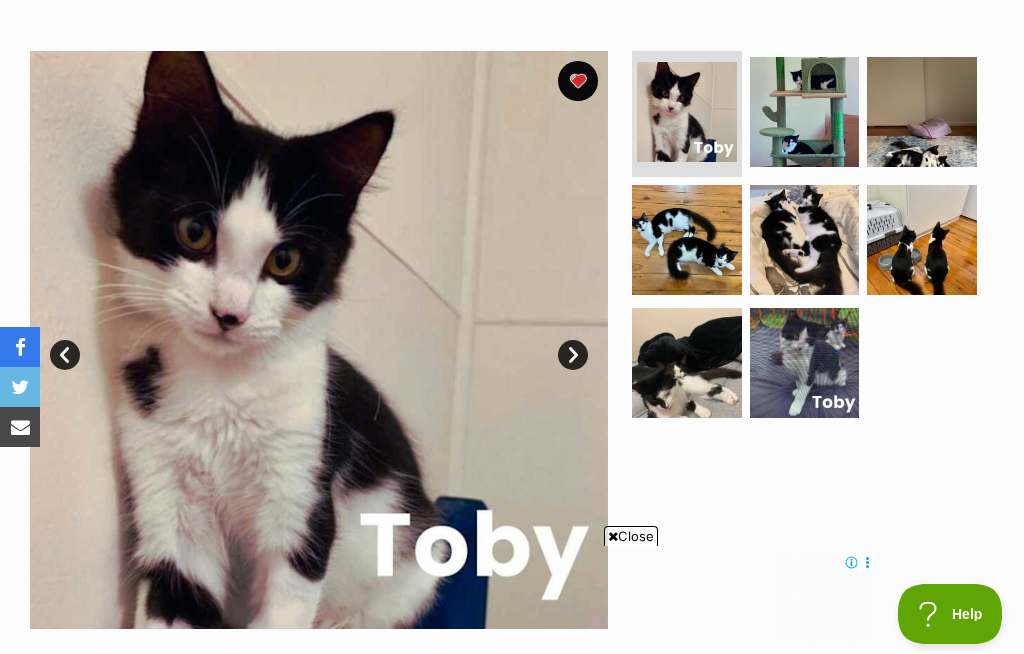 click at bounding box center (805, 363) 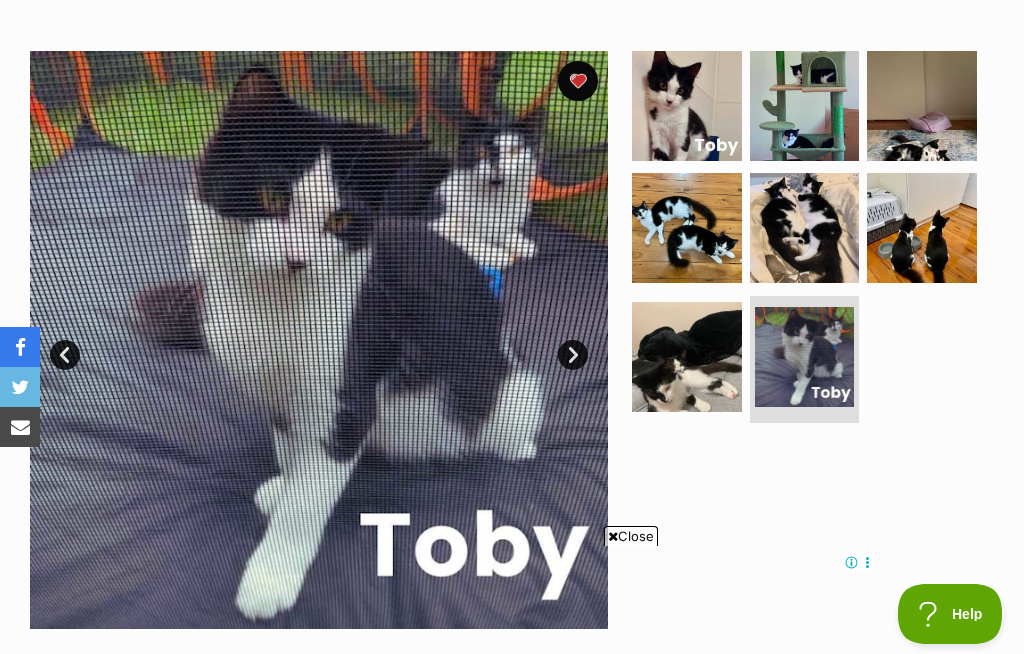 click at bounding box center [922, 228] 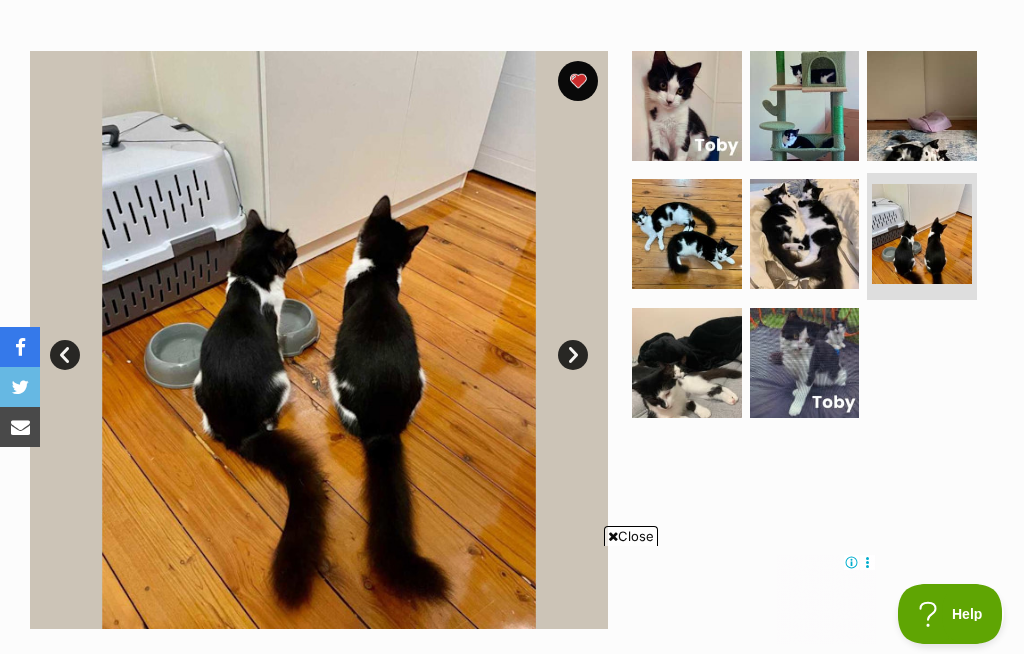 click at bounding box center [805, 234] 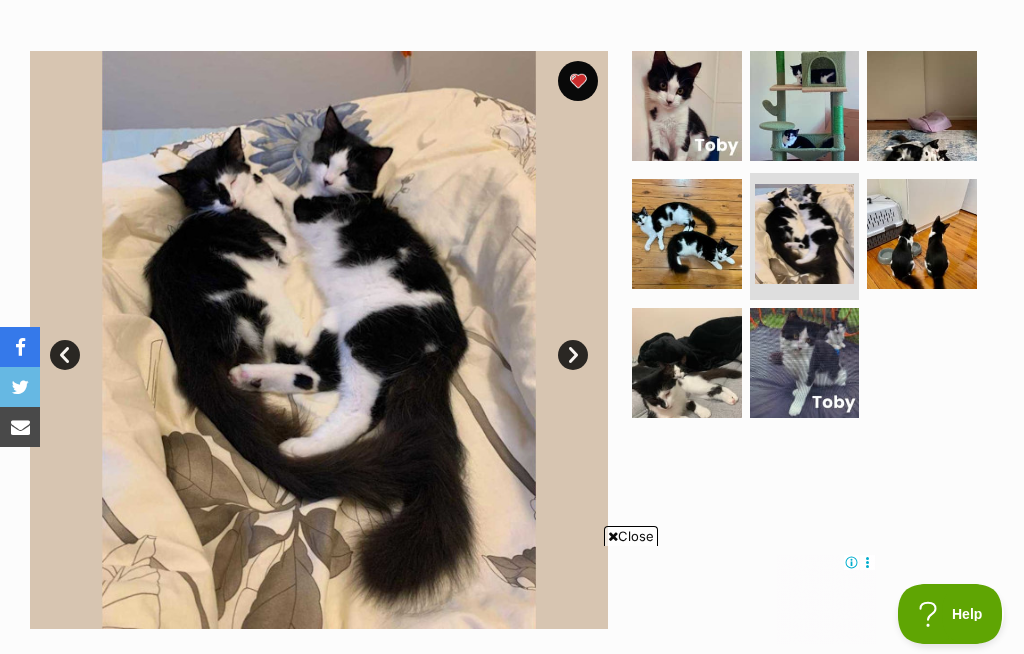 click at bounding box center (687, 234) 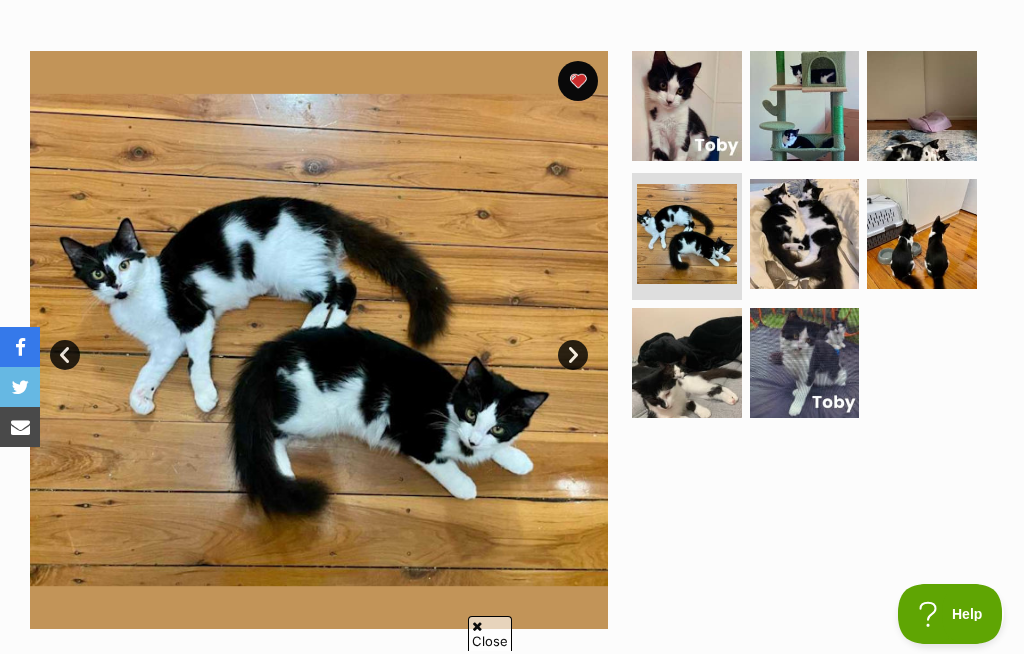 click at bounding box center (687, 106) 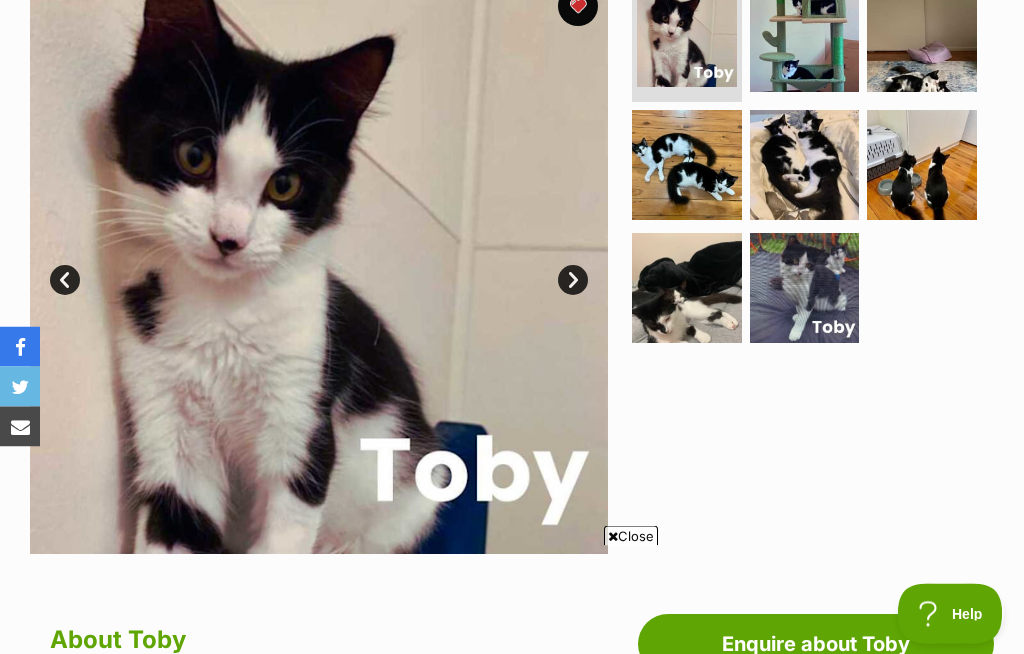 scroll, scrollTop: 440, scrollLeft: 0, axis: vertical 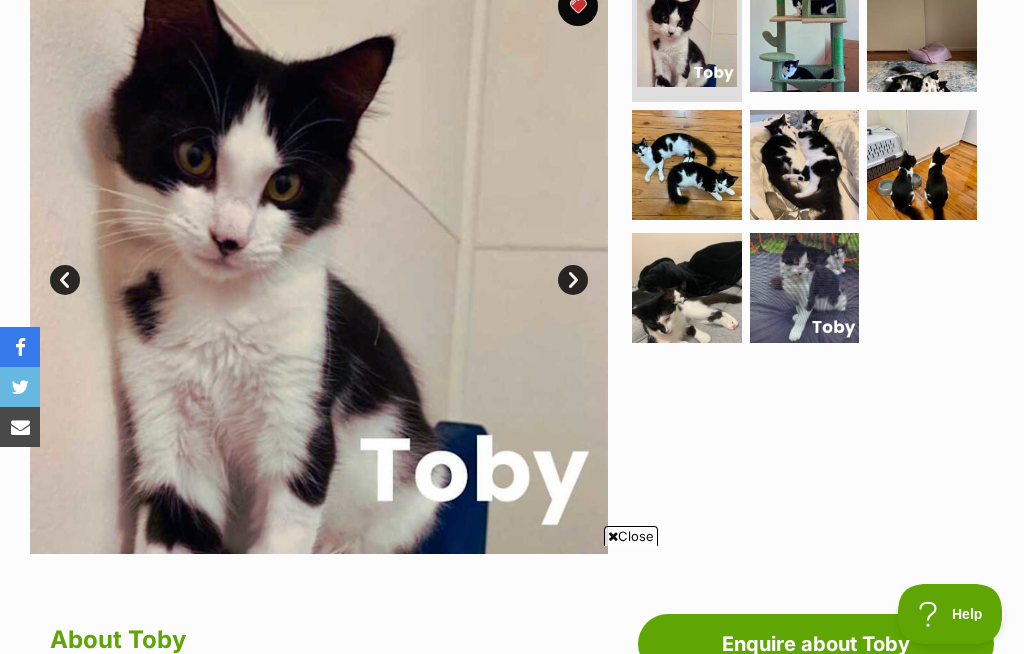 click at bounding box center [805, 288] 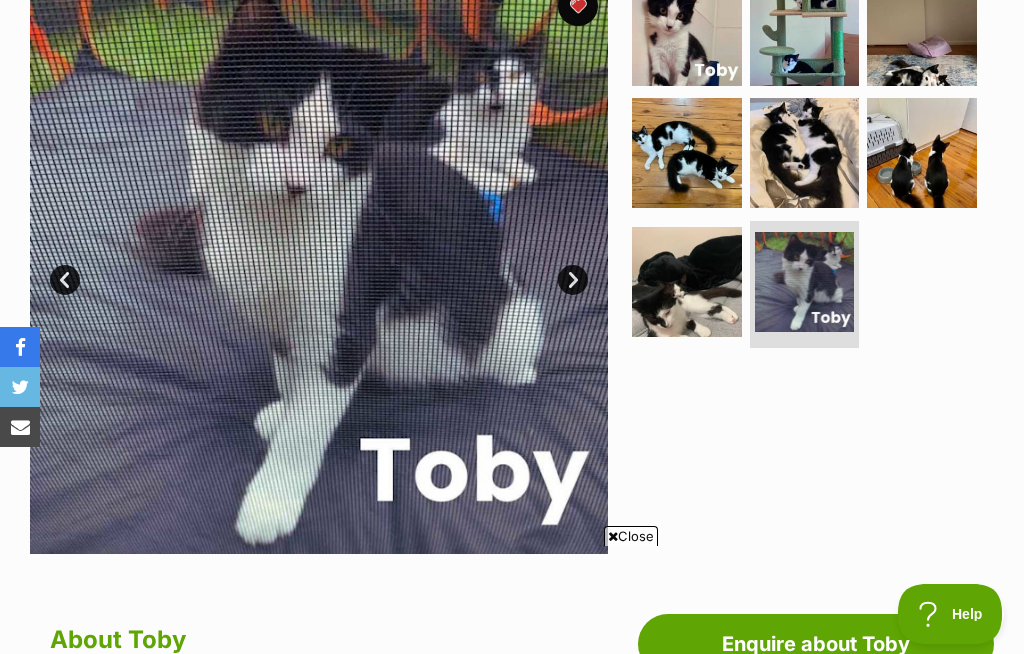 click at bounding box center [922, 153] 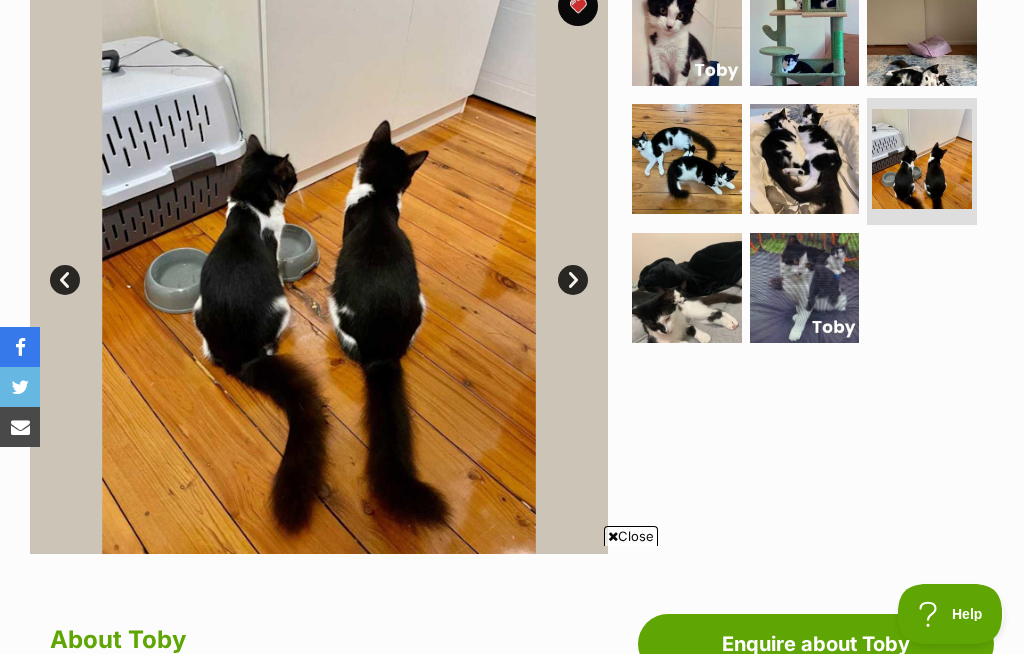 click at bounding box center [687, 288] 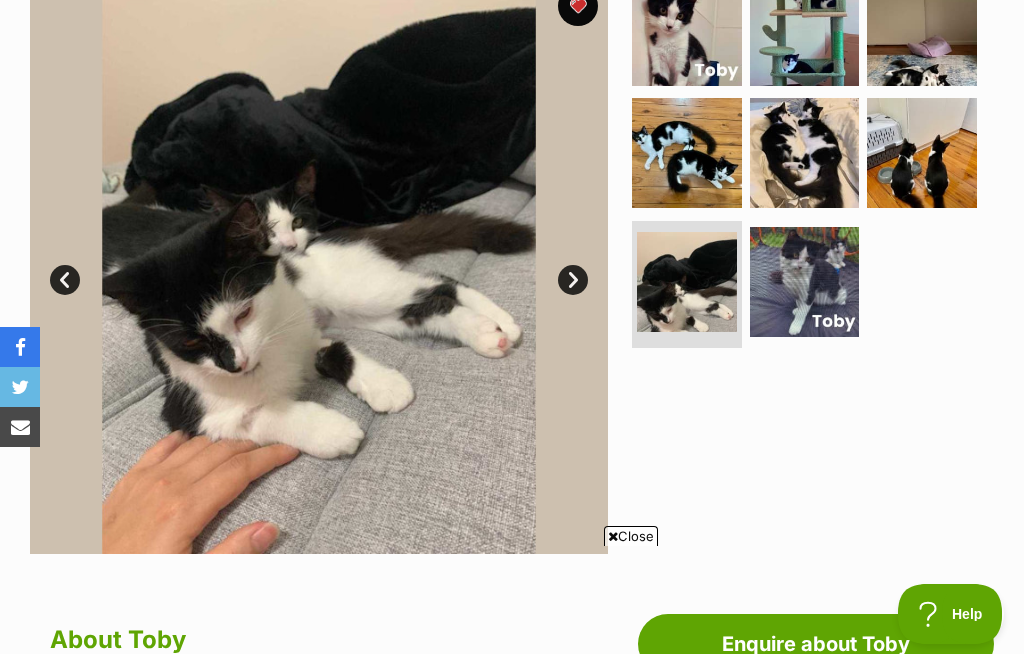 click at bounding box center (687, 153) 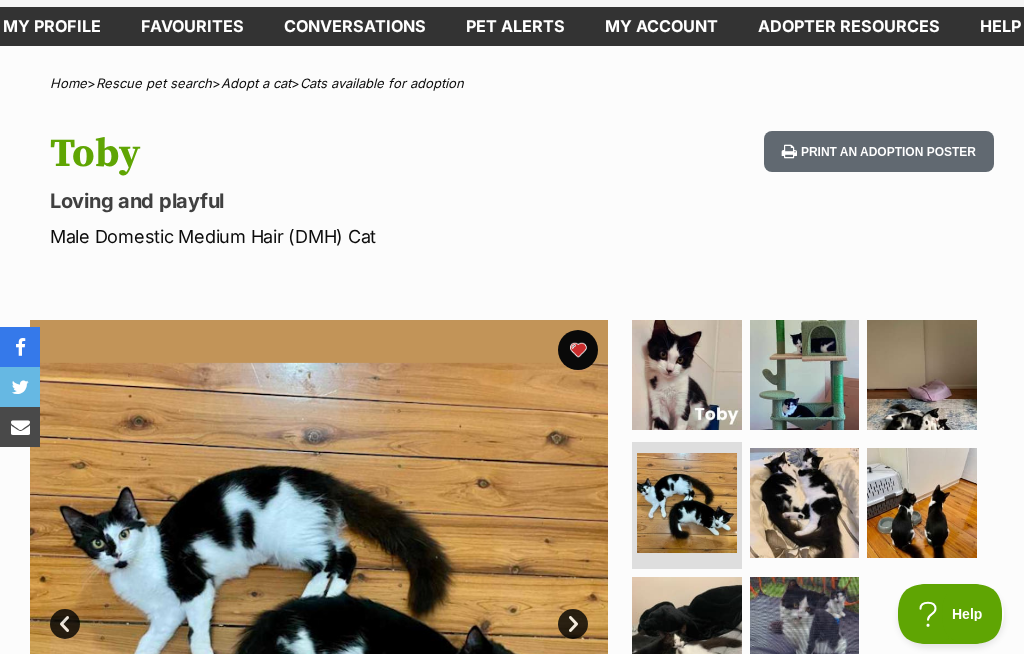 scroll, scrollTop: 0, scrollLeft: 0, axis: both 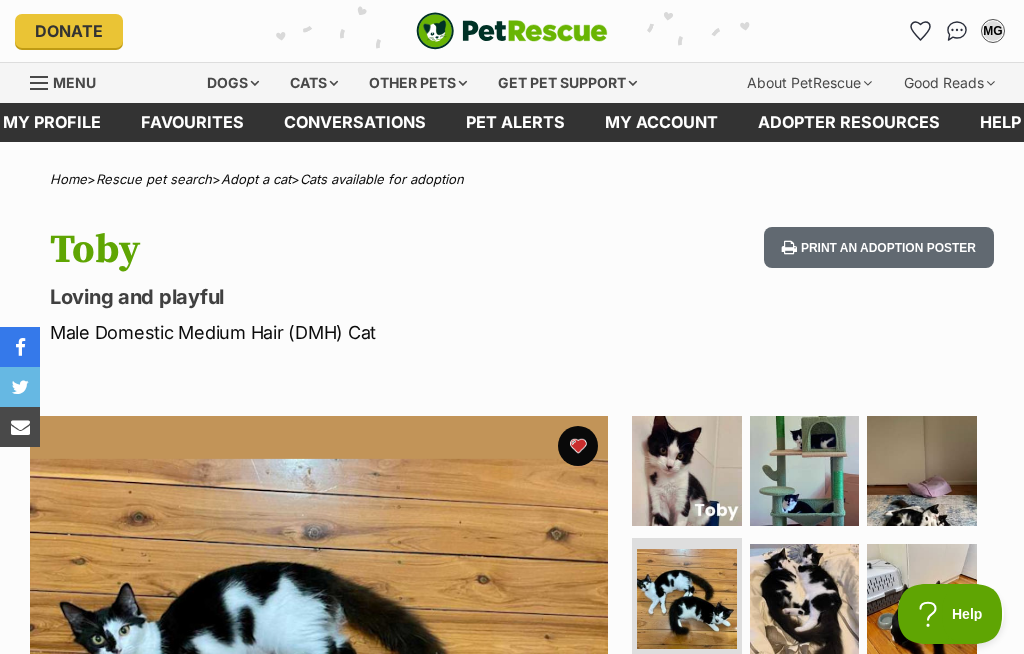 click at bounding box center [957, 31] 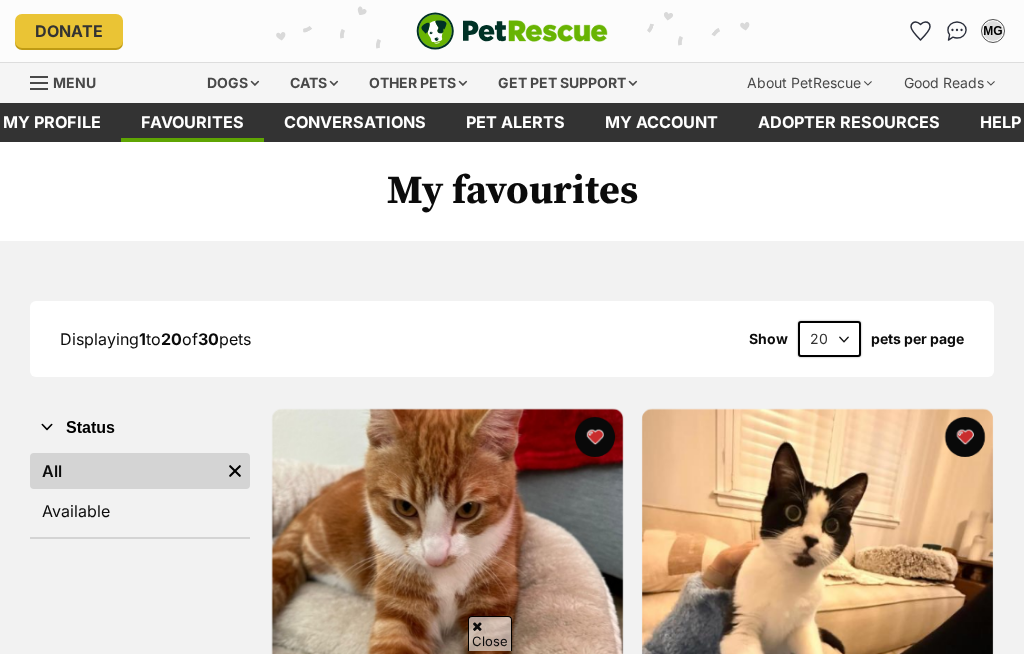 scroll, scrollTop: 379, scrollLeft: 0, axis: vertical 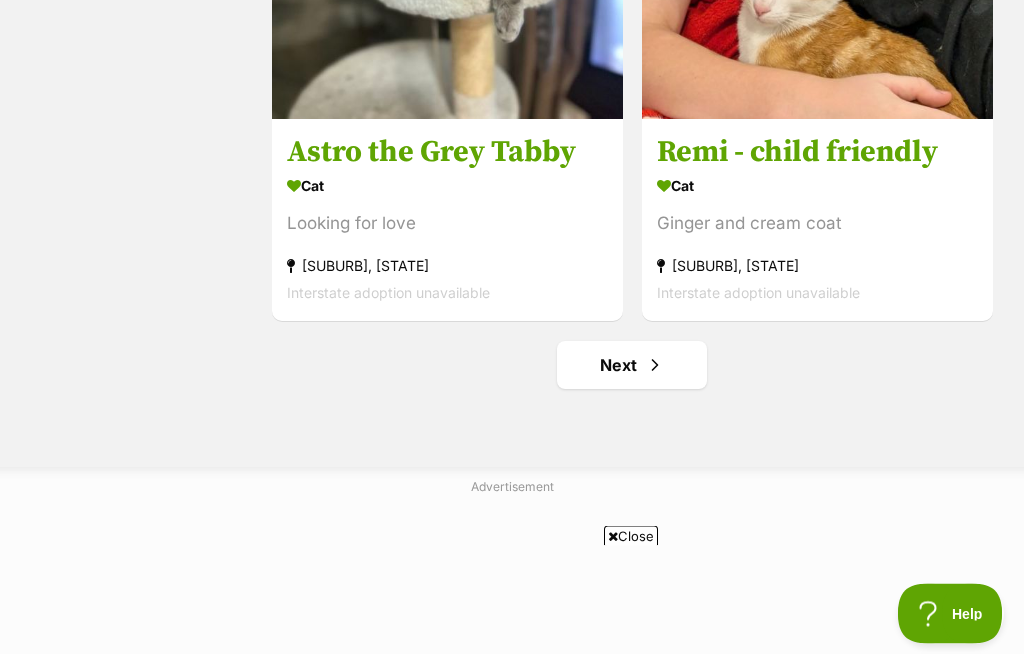 click on "Next" at bounding box center (632, 366) 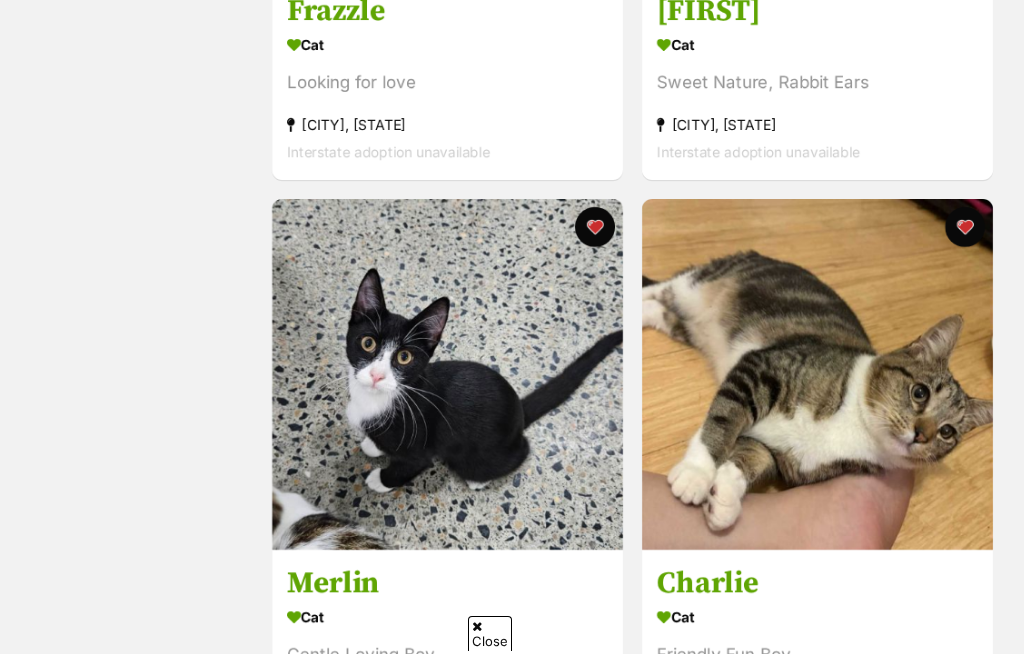scroll, scrollTop: 0, scrollLeft: 0, axis: both 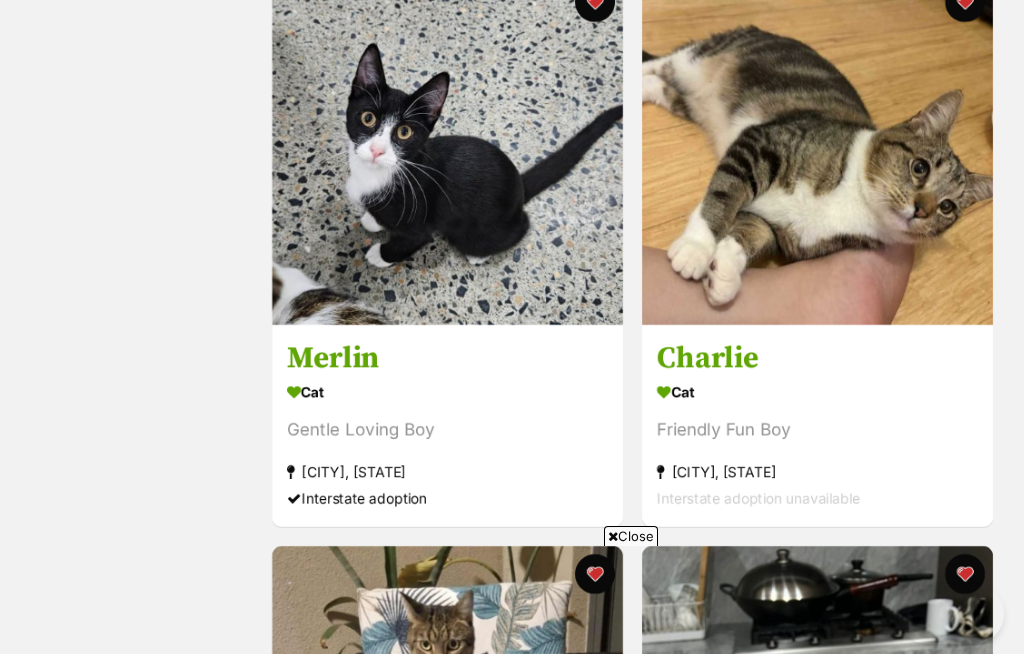 click at bounding box center [817, 149] 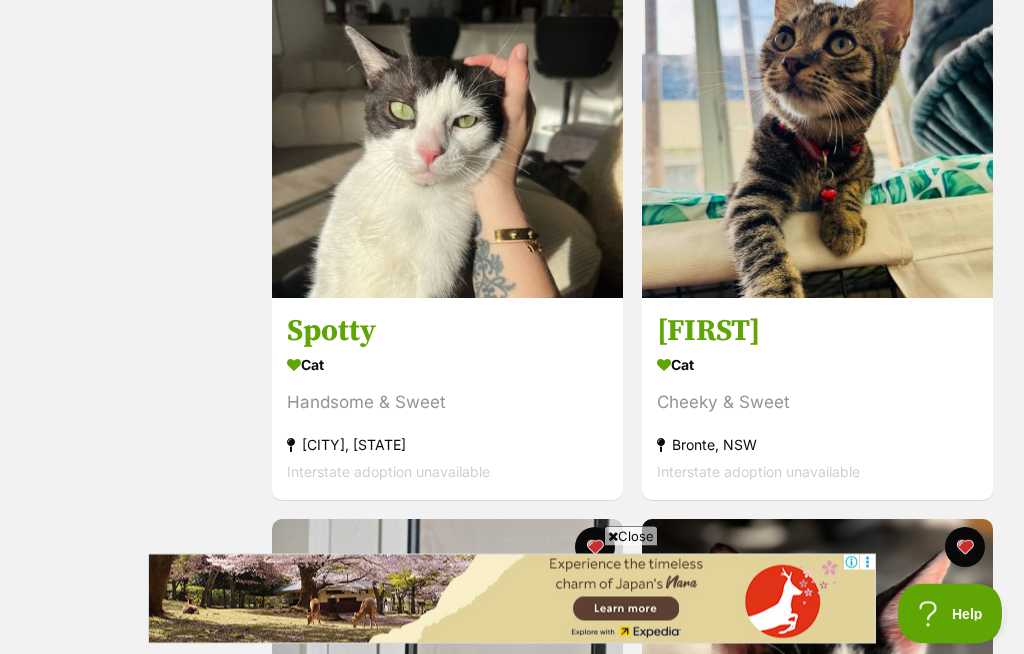 scroll, scrollTop: 2175, scrollLeft: 0, axis: vertical 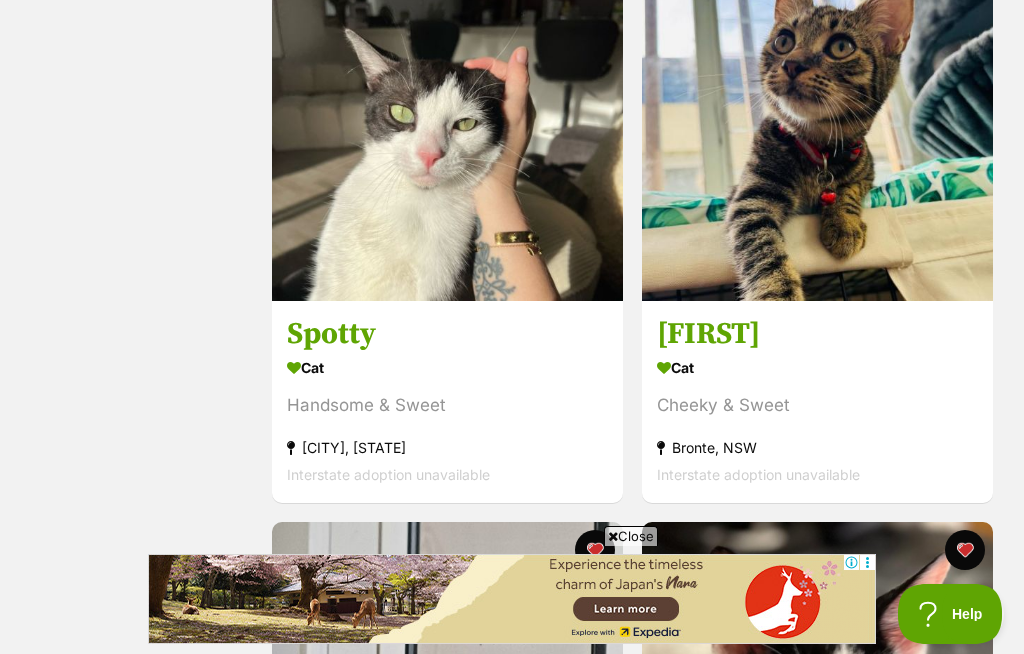 click at bounding box center (817, 125) 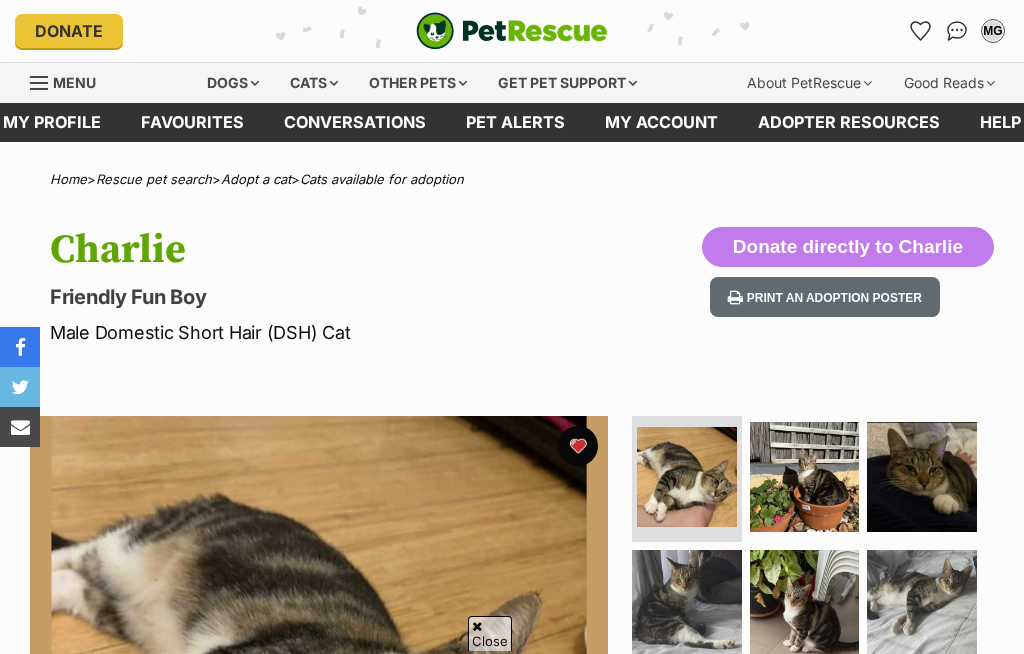 scroll, scrollTop: 530, scrollLeft: 0, axis: vertical 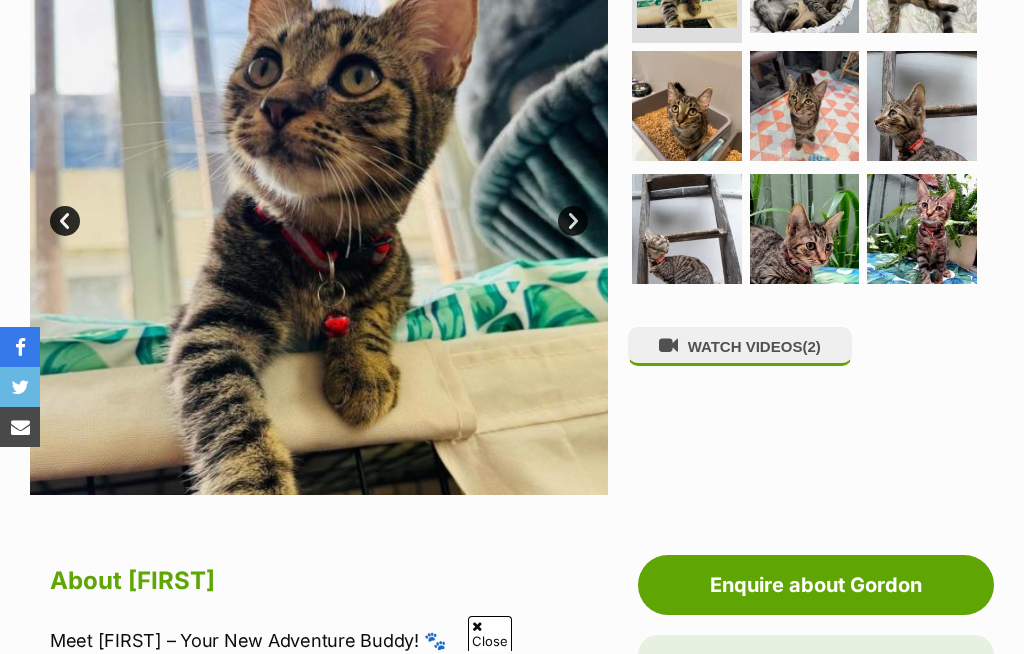 click at bounding box center [922, 229] 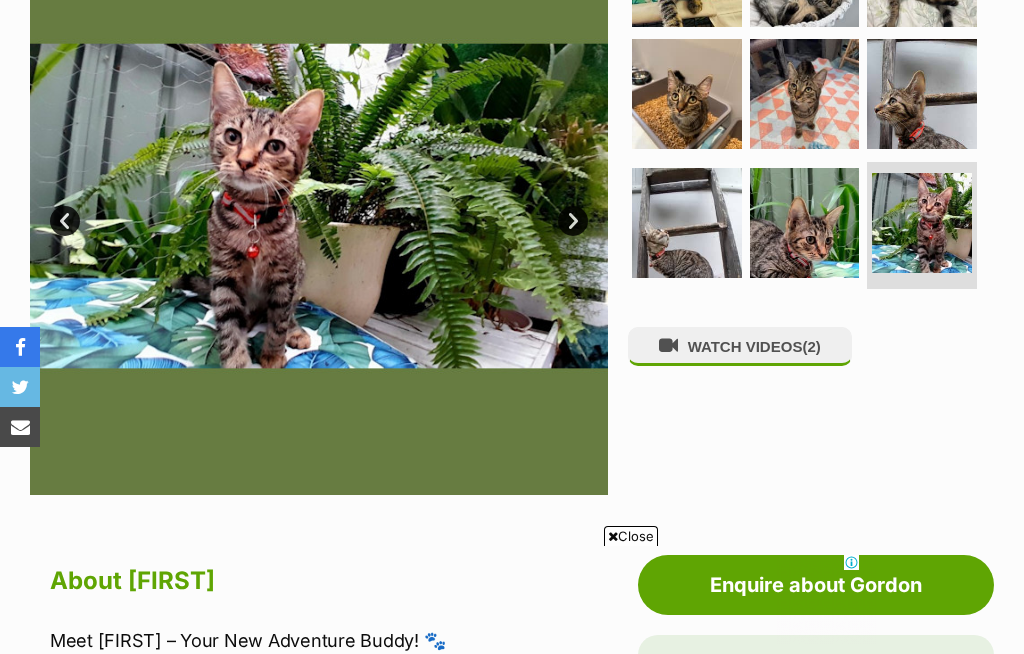 click at bounding box center (687, 223) 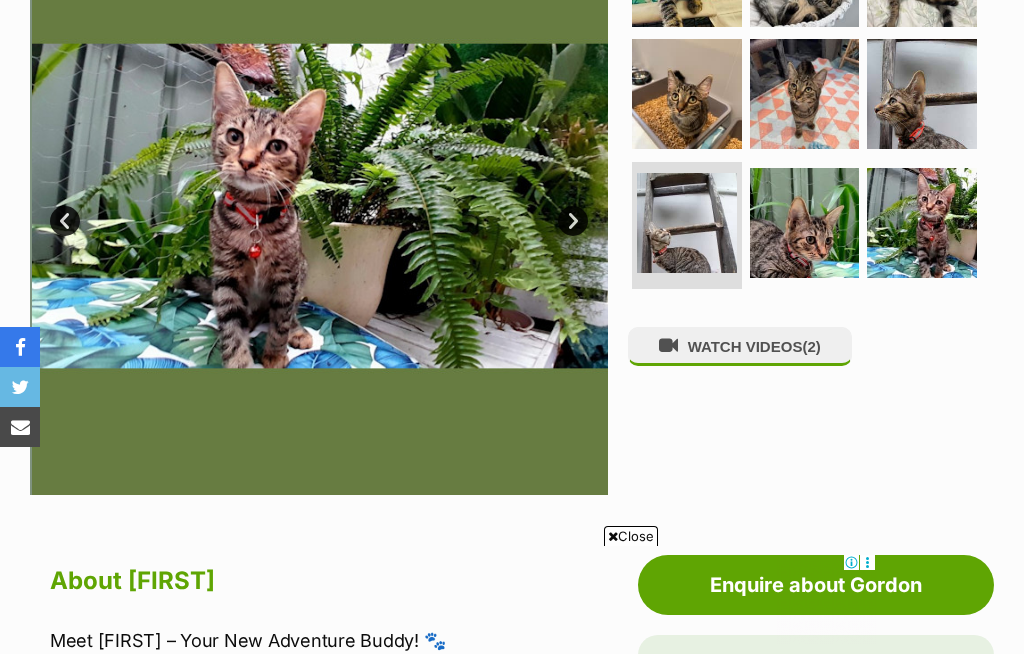 scroll, scrollTop: 0, scrollLeft: 0, axis: both 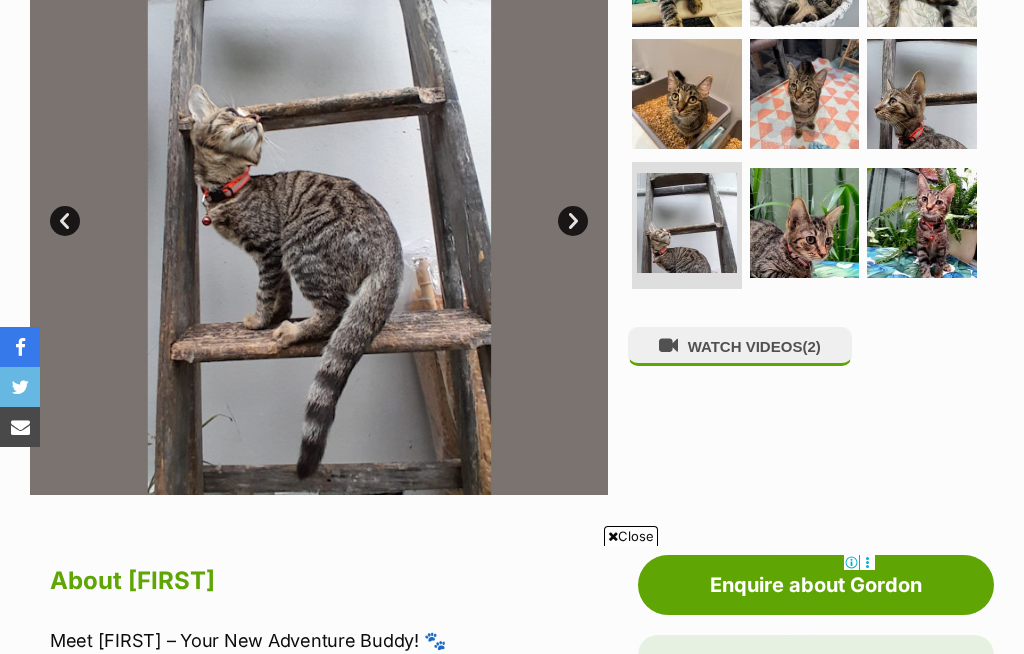 click at bounding box center [805, 94] 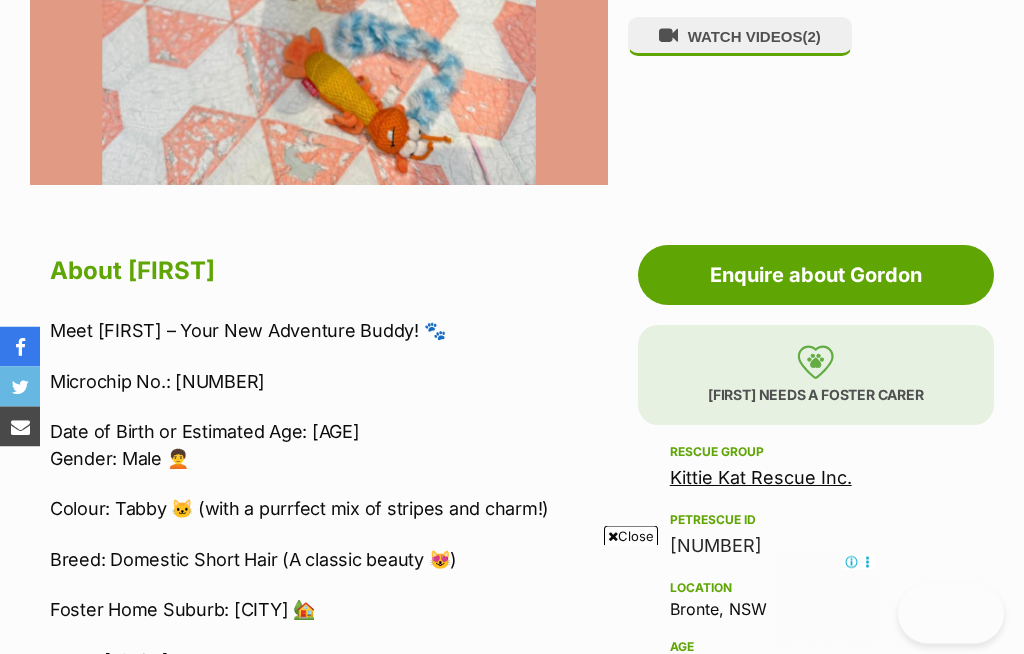 click on "Skip to main content
Log in to favourite this pet
Log in
Or sign up
Search PetRescue
Search for a pet, rescue group or article
Please select PetRescue ID
Pet name
Group
Article
Go
E.g. enter a pet's id into the search.
E.g. enter a pet's name into the search.
E.g. enter a rescue groups's name.
E.g. enter in a keyword to find an article.
Want to remove this pet?
The ‘Removed’ status should only be selected when a pet has been euthanased or died of natural causes whilst in care, or when a pet has been transferred to another rescue organisation.
Learn more about the different pet profile statuses.
Do you still wish to mark this pet as ‘Removed’?
Yes
No
Your pet has been marked as adopted
Another successful adoption - amazing work Kittie Kat Rescue Inc.!
Your pets have been marked as adopted" at bounding box center [512, 1647] 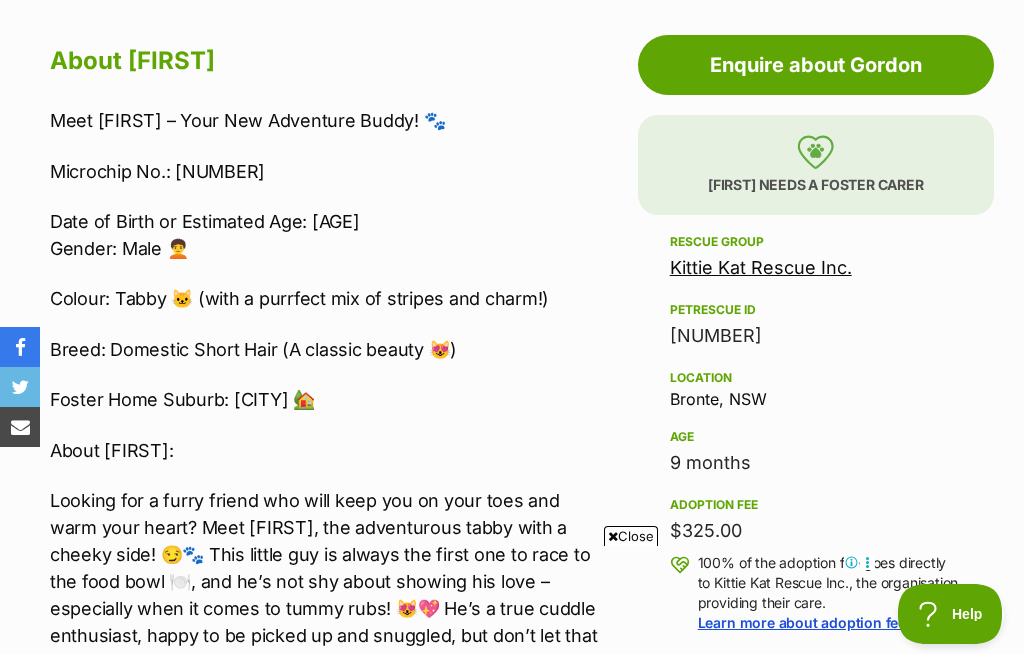scroll, scrollTop: 952, scrollLeft: 0, axis: vertical 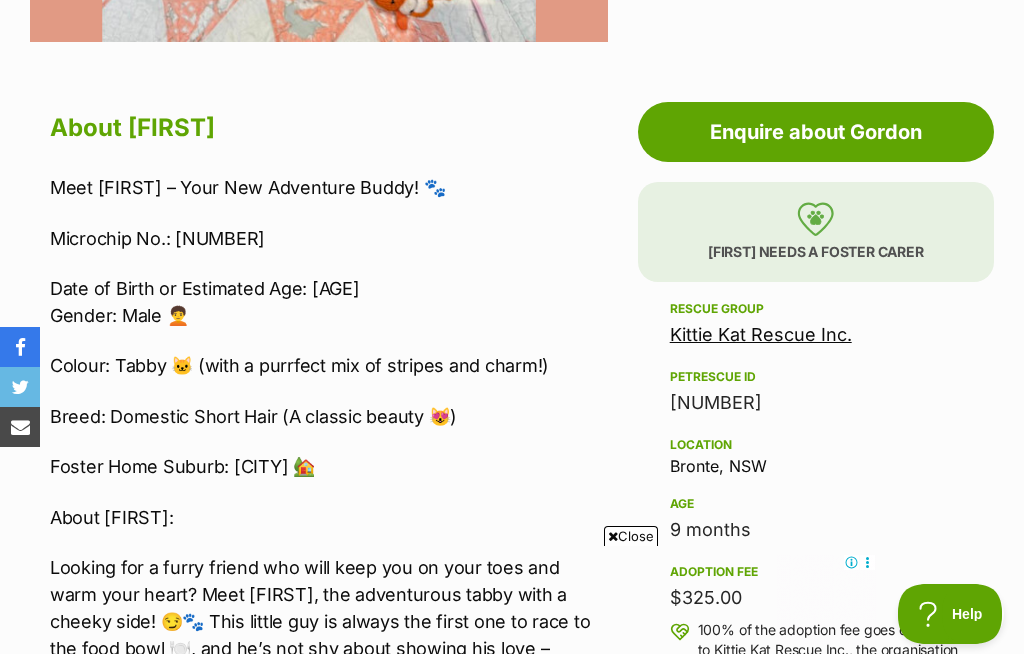 click at bounding box center [319, -247] 